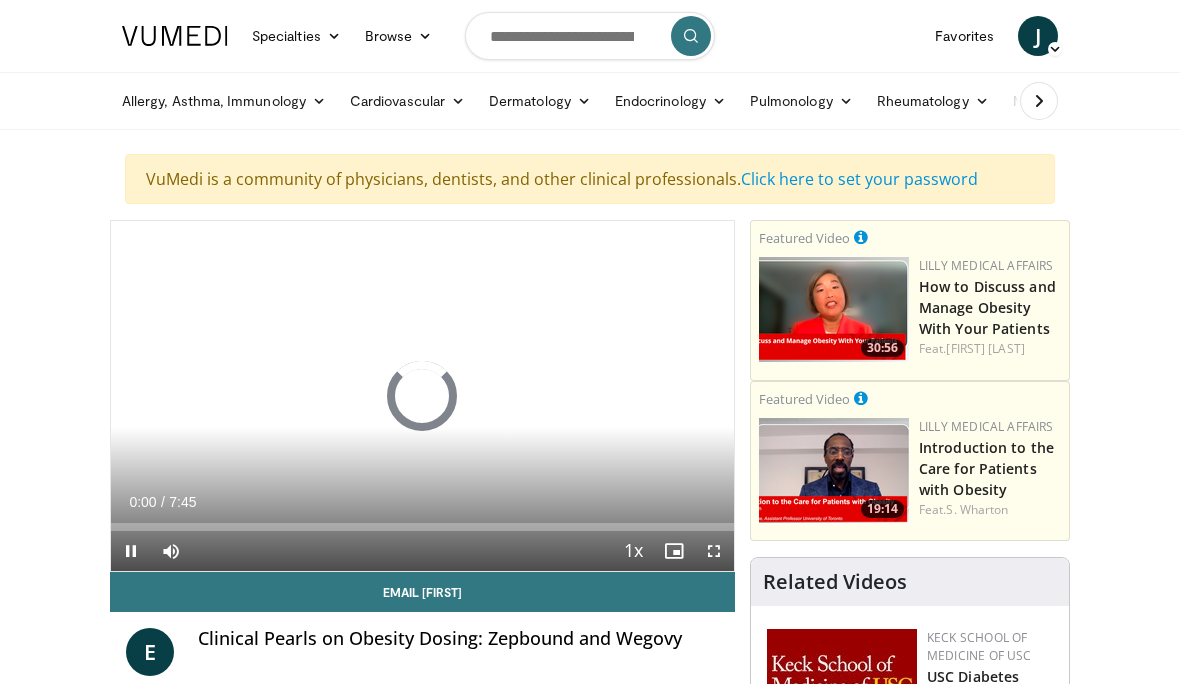 scroll, scrollTop: 0, scrollLeft: 0, axis: both 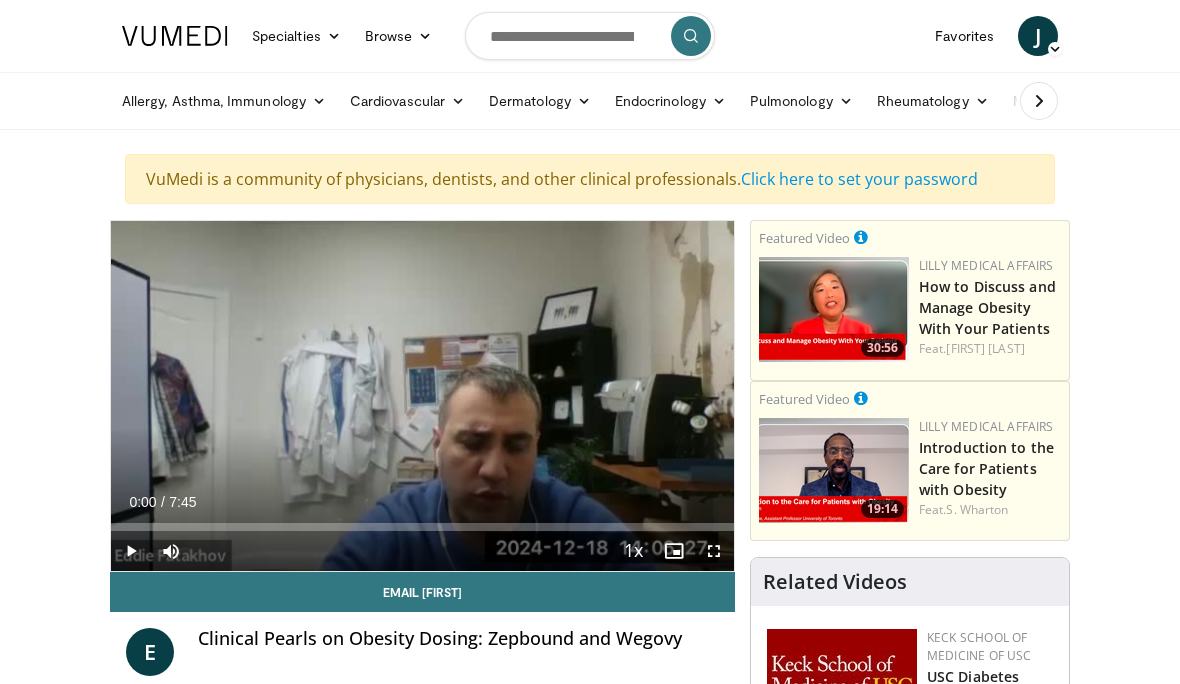 click at bounding box center (714, 551) 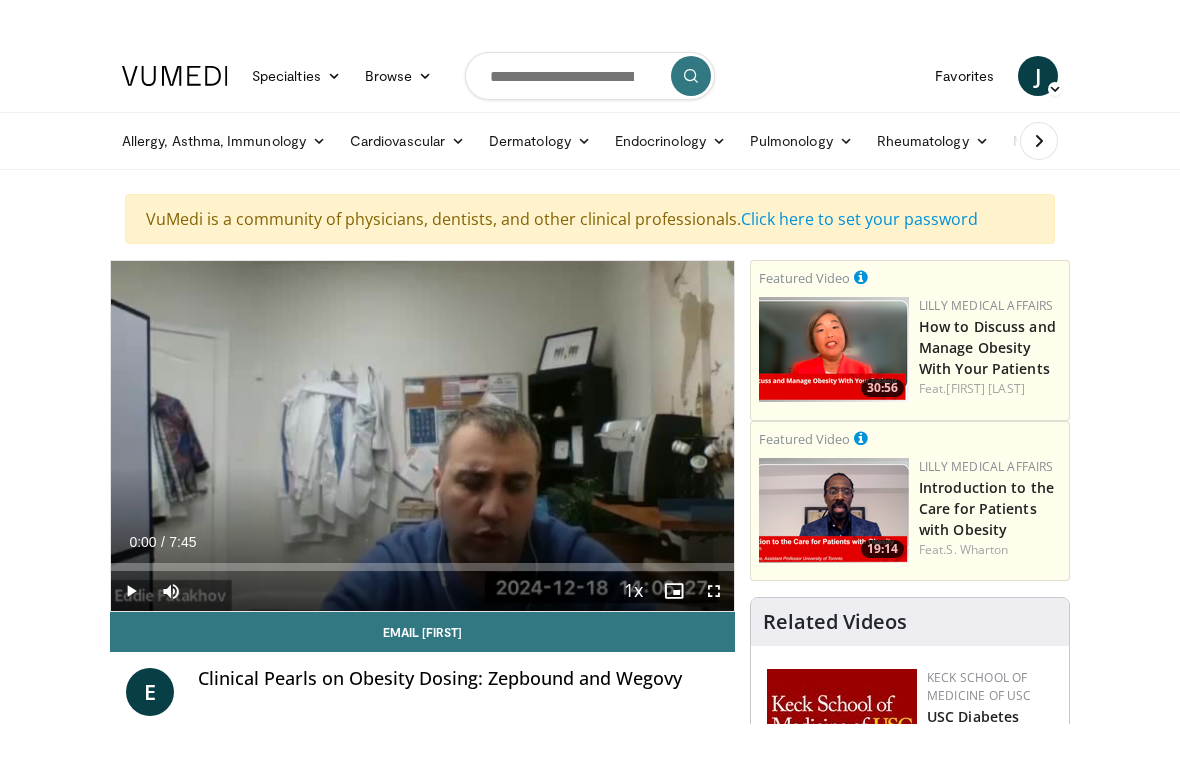 scroll, scrollTop: 24, scrollLeft: 0, axis: vertical 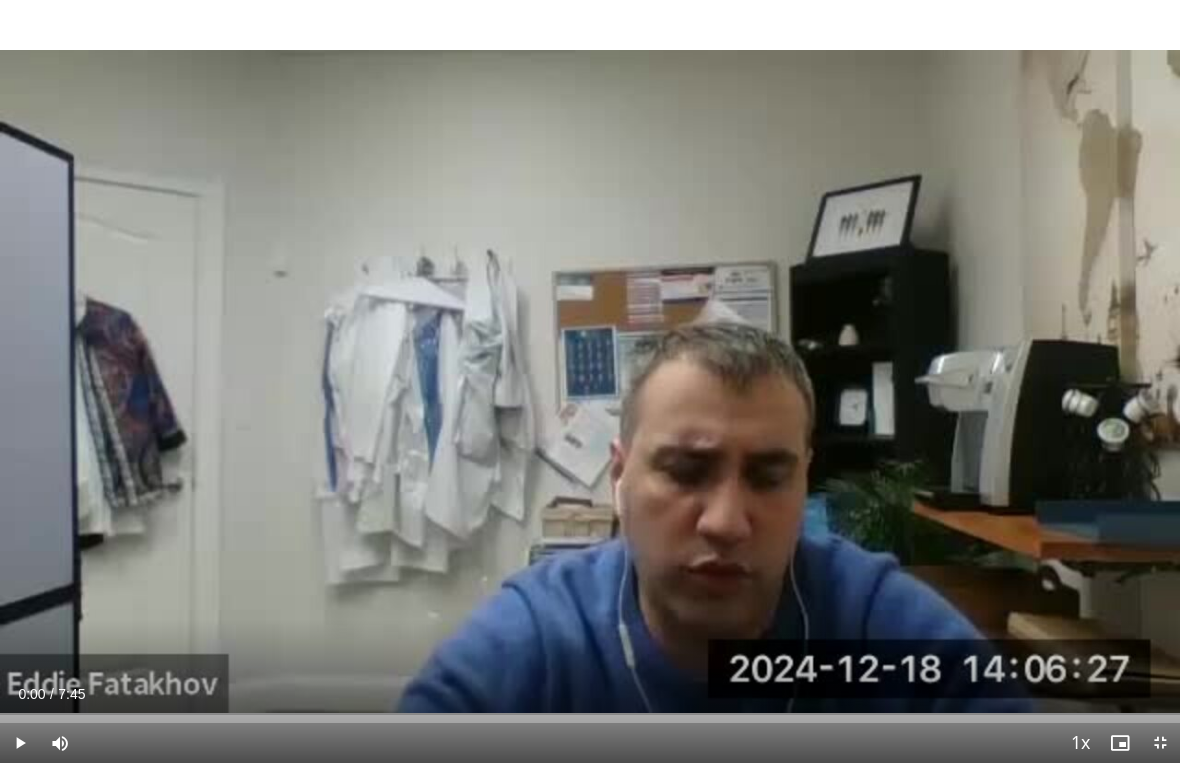 click at bounding box center (60, 743) 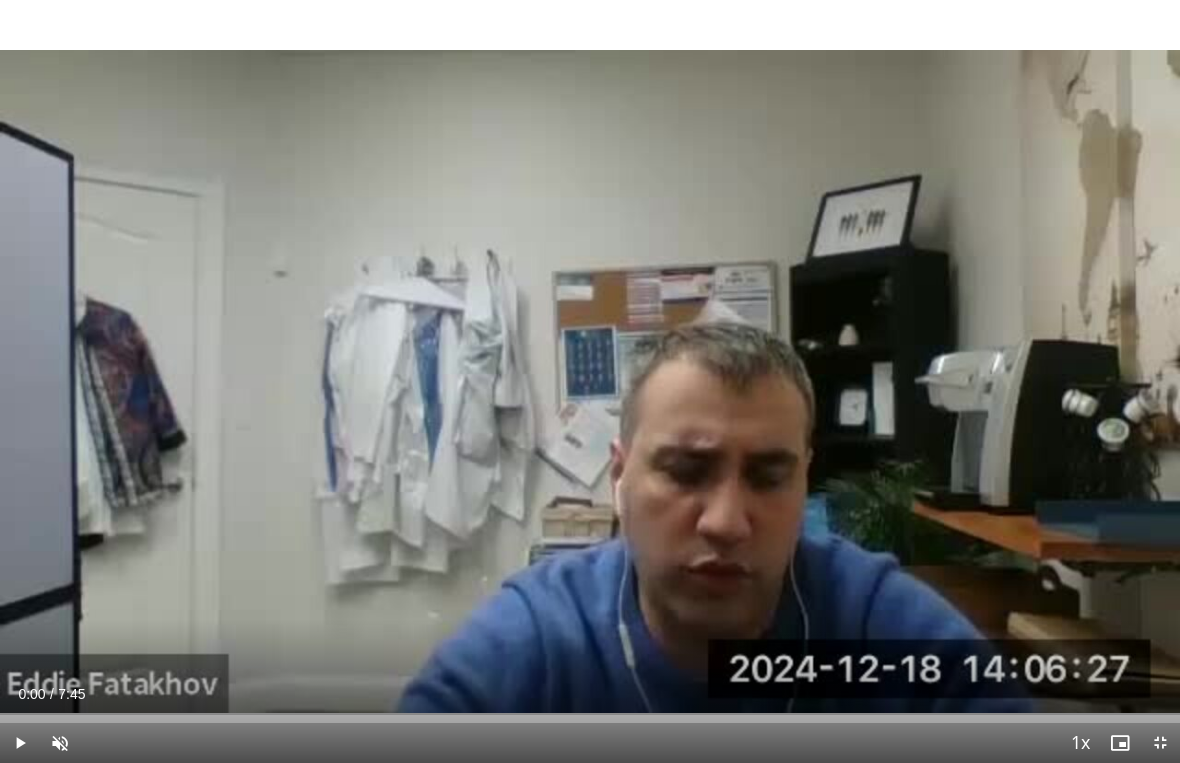 click at bounding box center (60, 743) 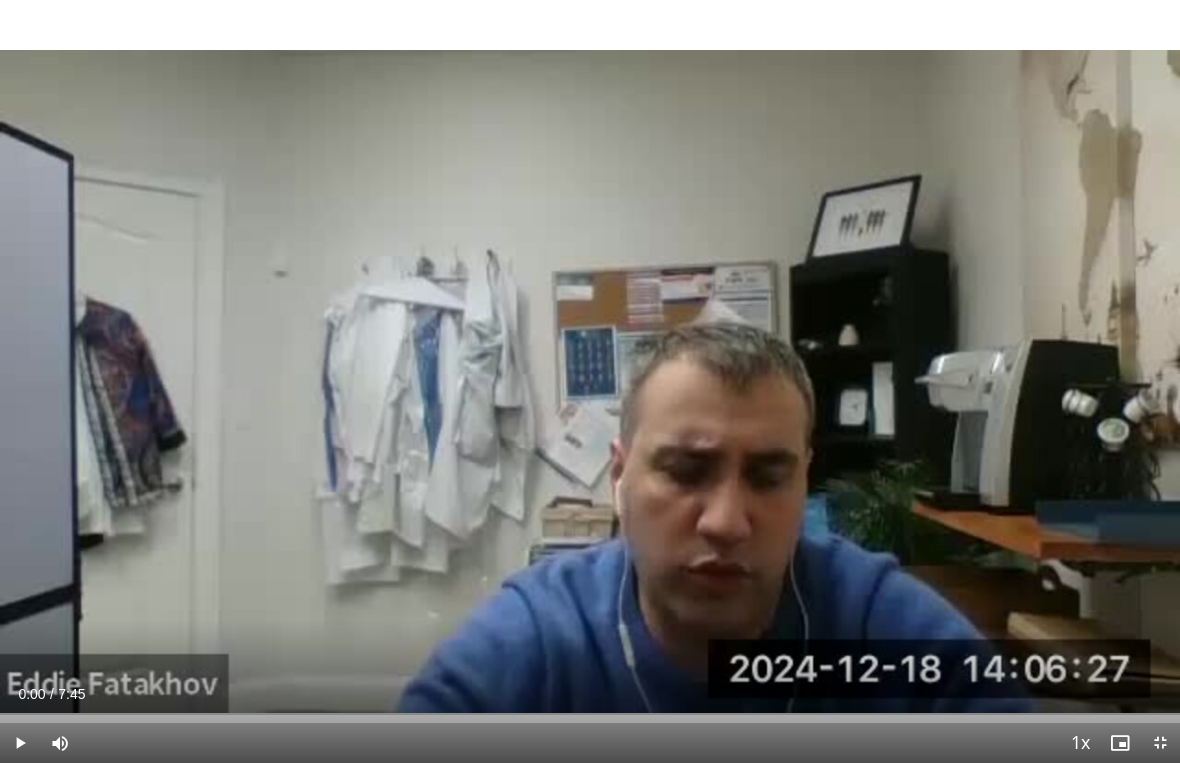 click at bounding box center [20, 743] 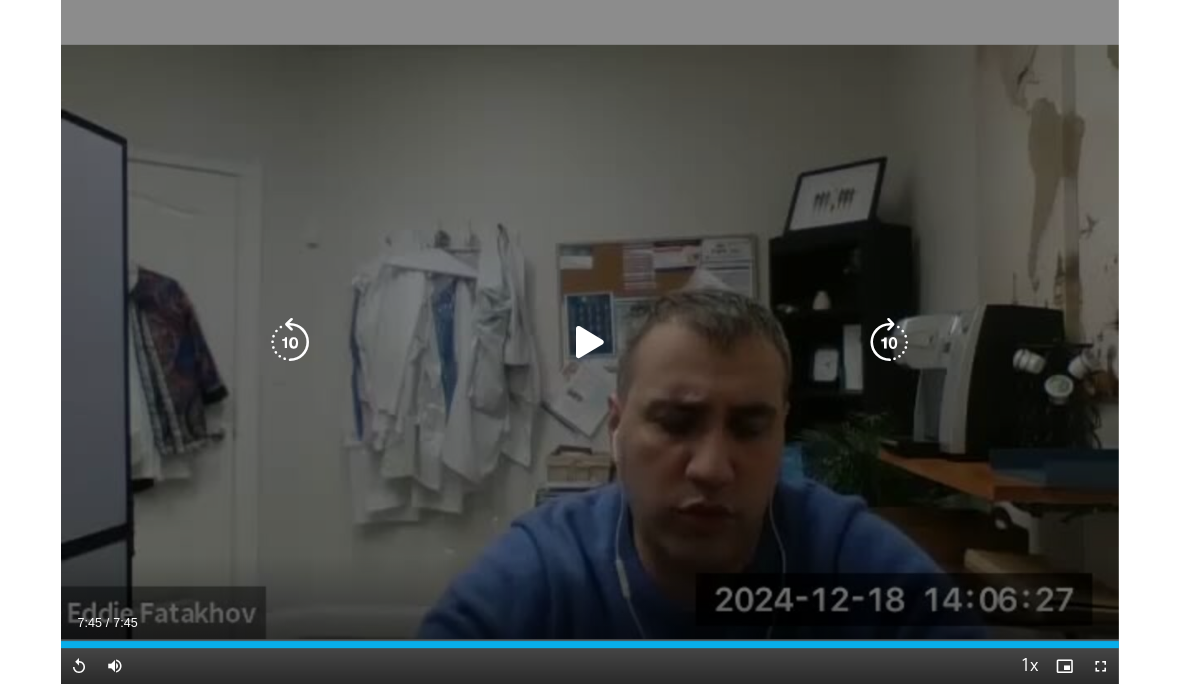 scroll, scrollTop: 137, scrollLeft: 0, axis: vertical 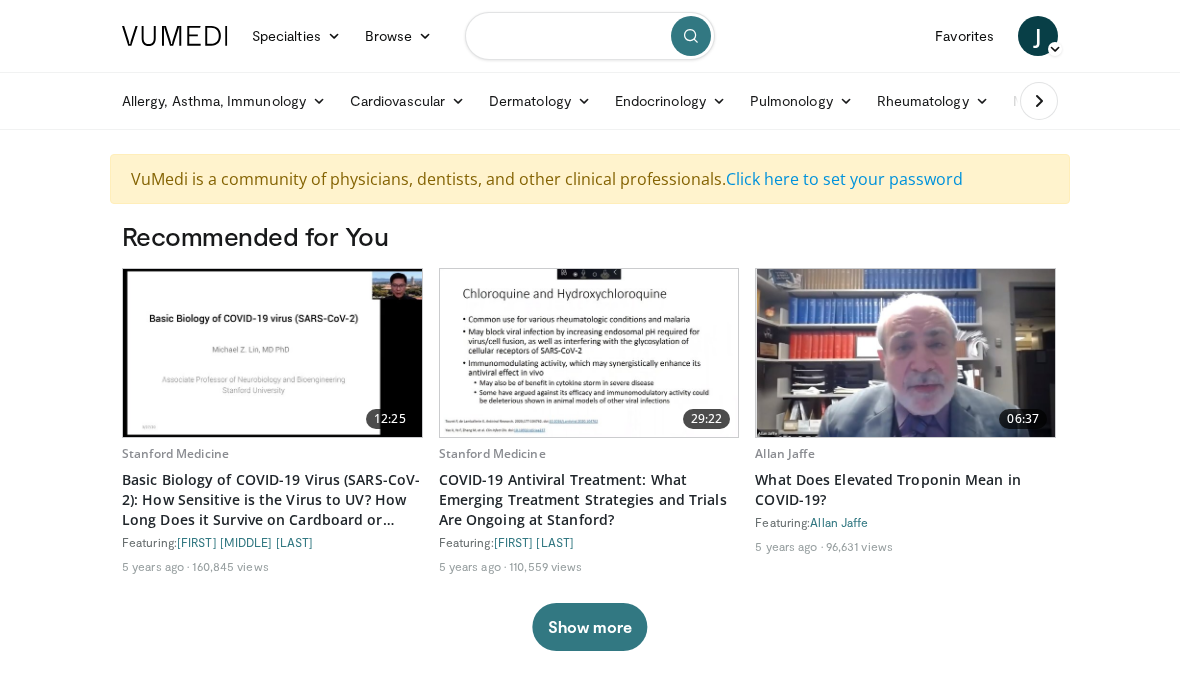 click at bounding box center [590, 36] 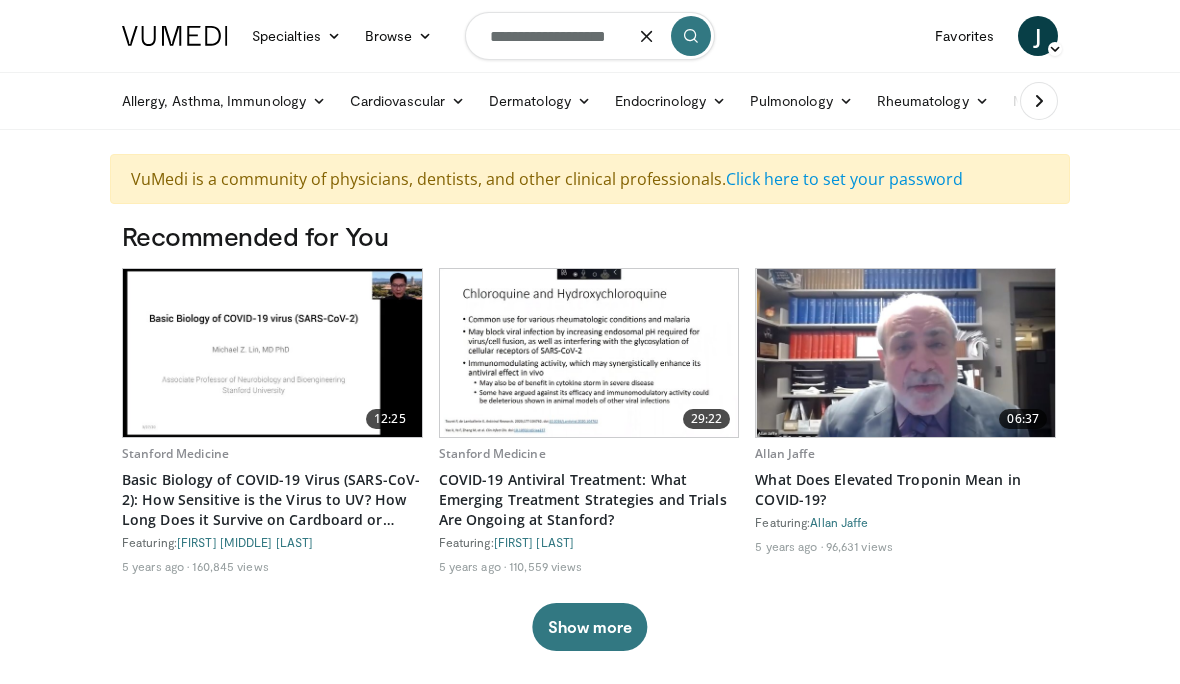type on "**********" 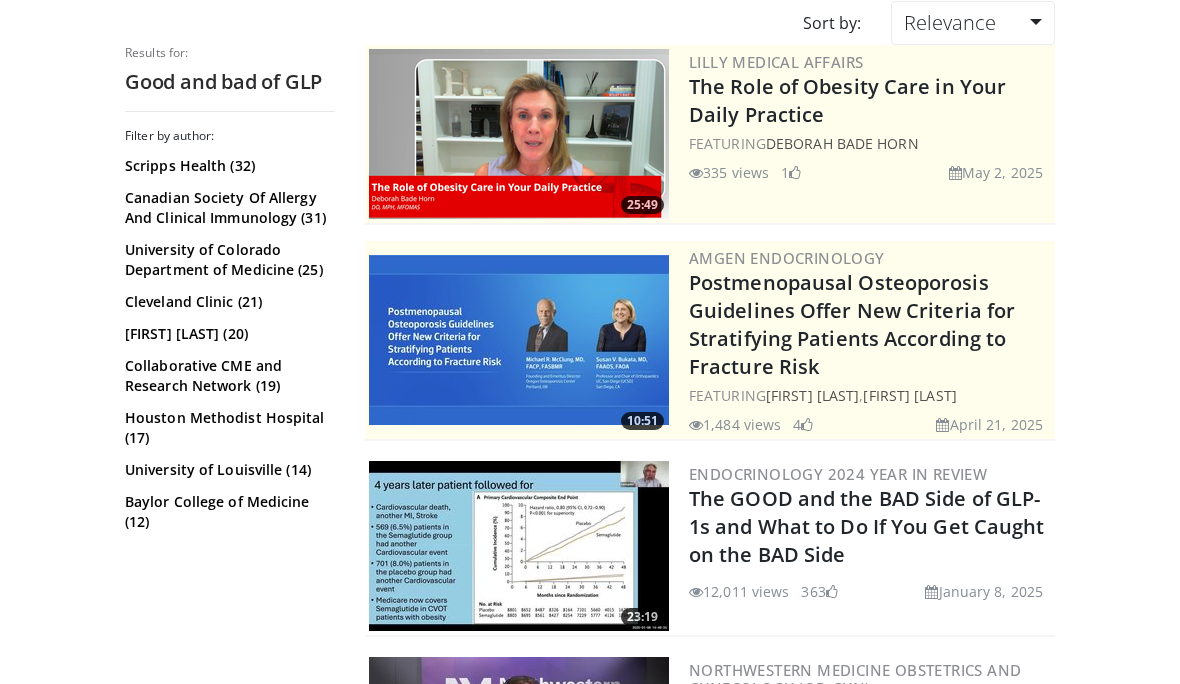 scroll, scrollTop: 243, scrollLeft: 0, axis: vertical 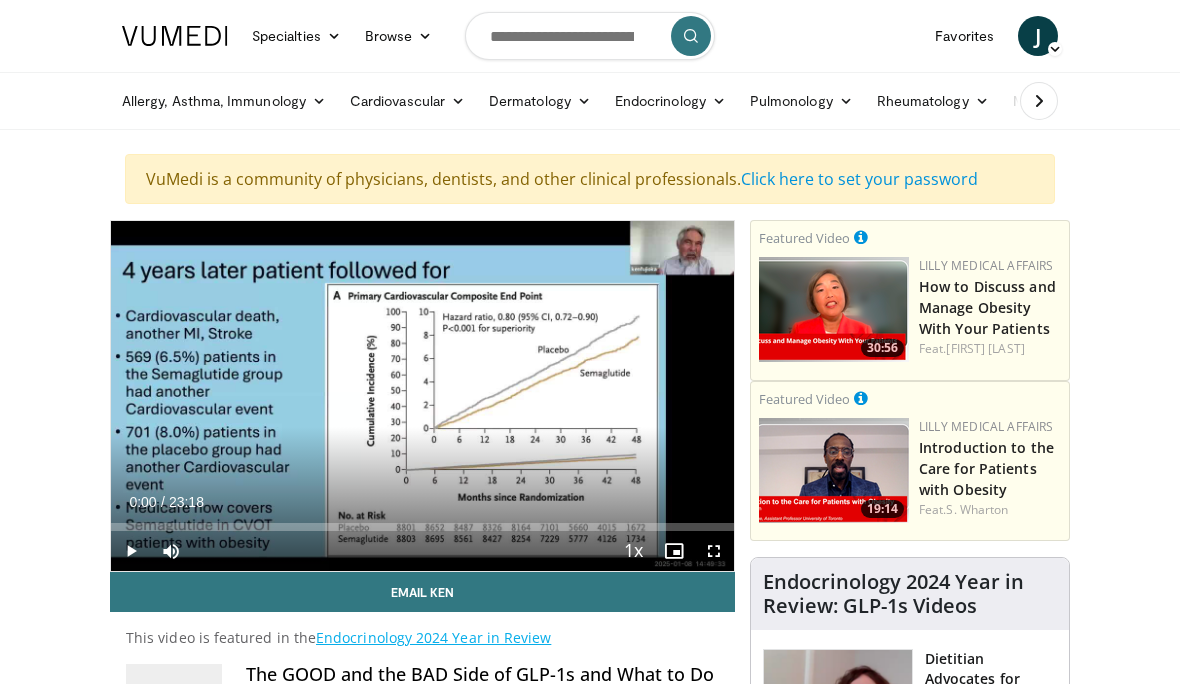 click at bounding box center [714, 551] 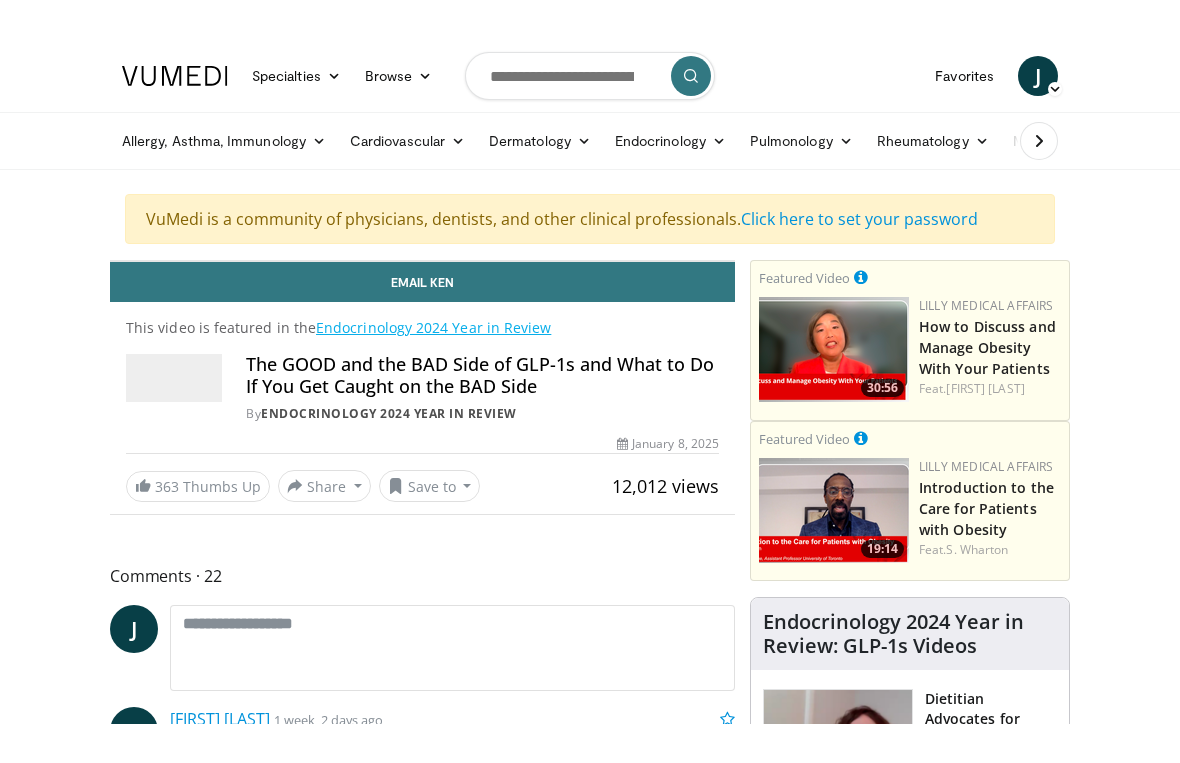 scroll, scrollTop: 24, scrollLeft: 0, axis: vertical 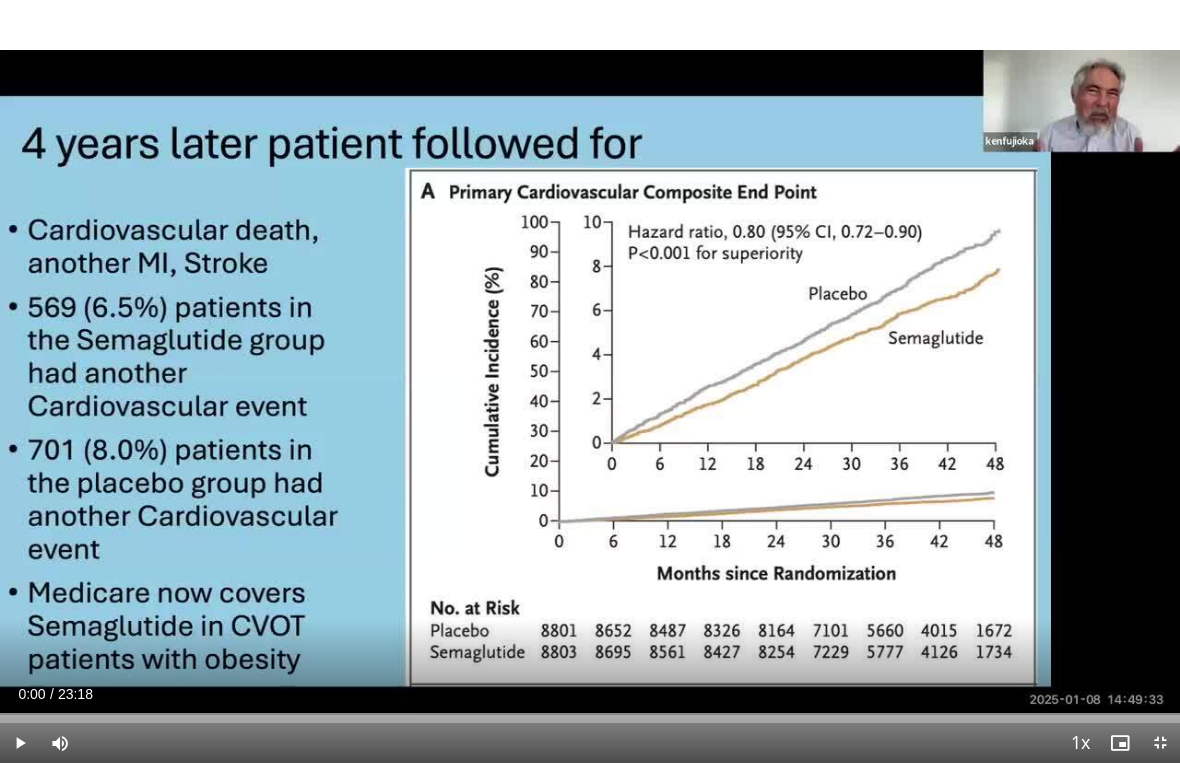 click at bounding box center (20, 743) 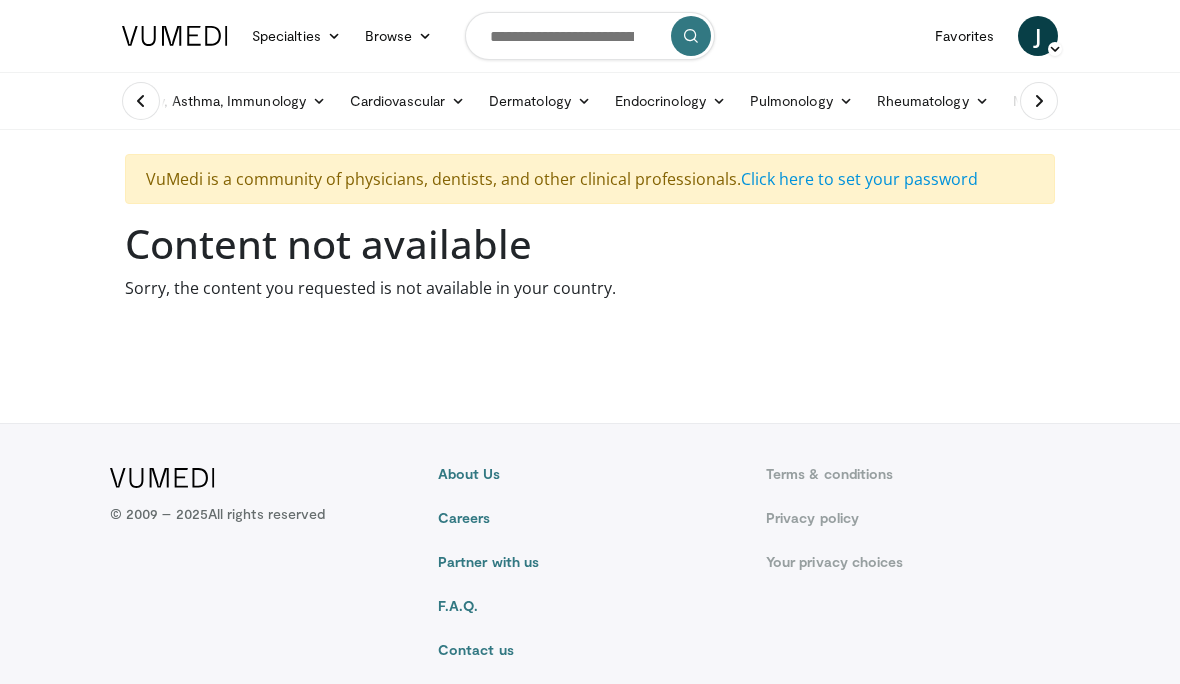 scroll, scrollTop: 0, scrollLeft: 0, axis: both 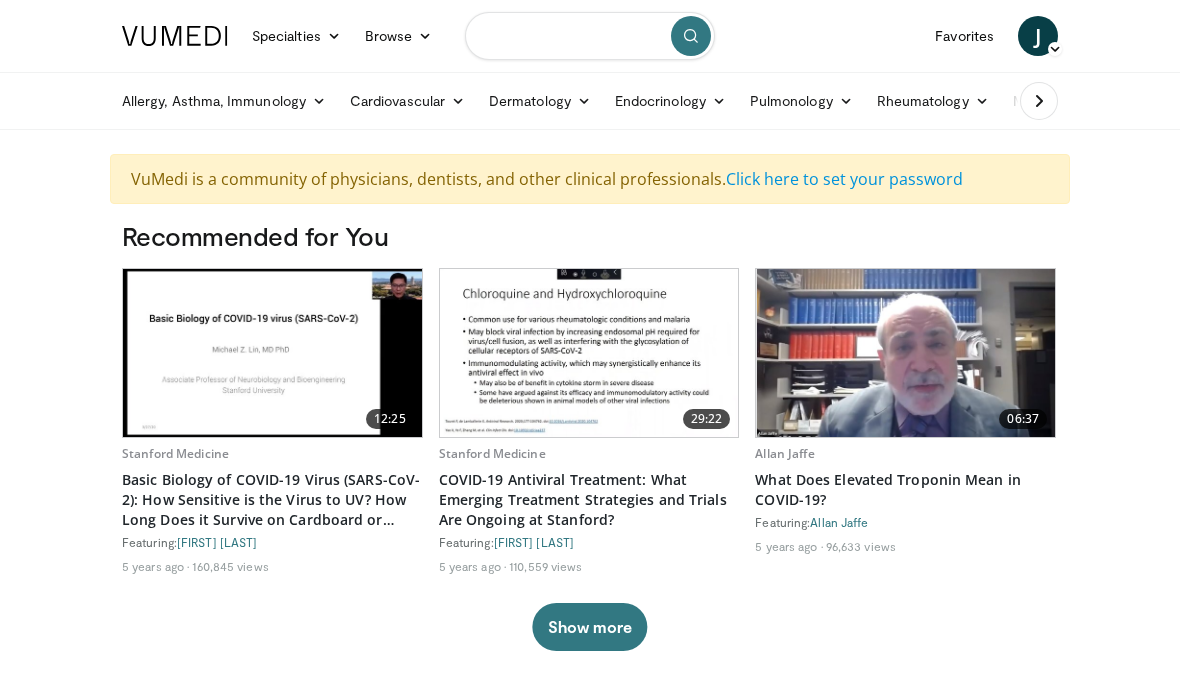 click at bounding box center (590, 36) 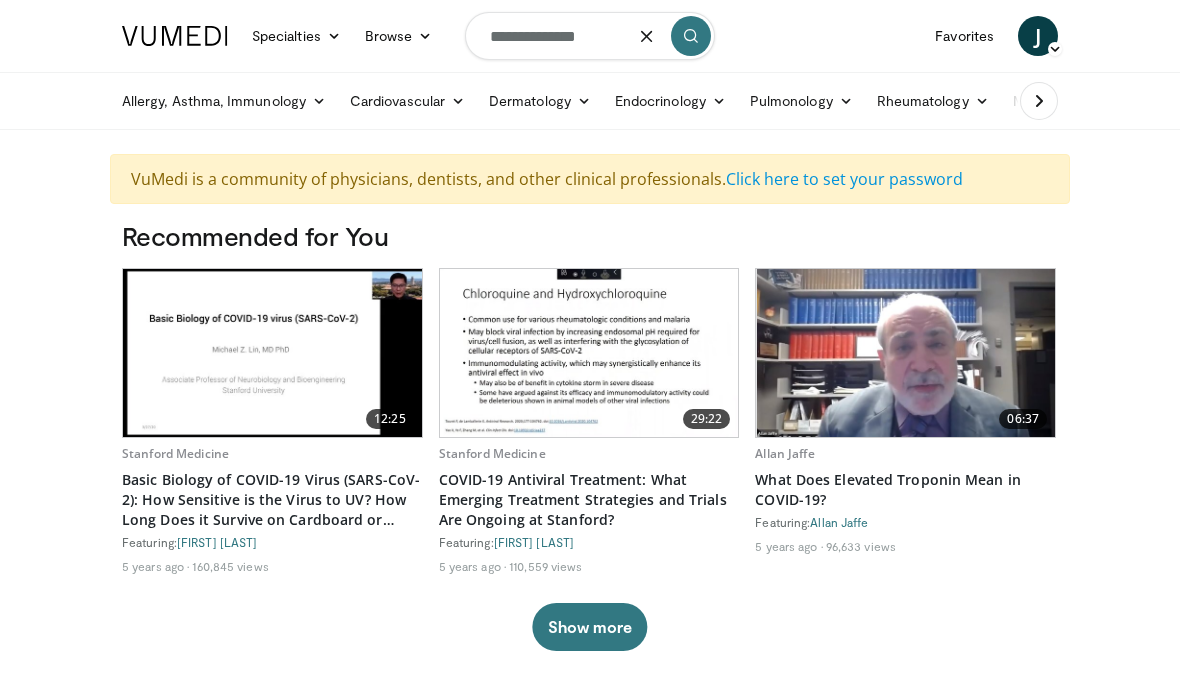 type on "**********" 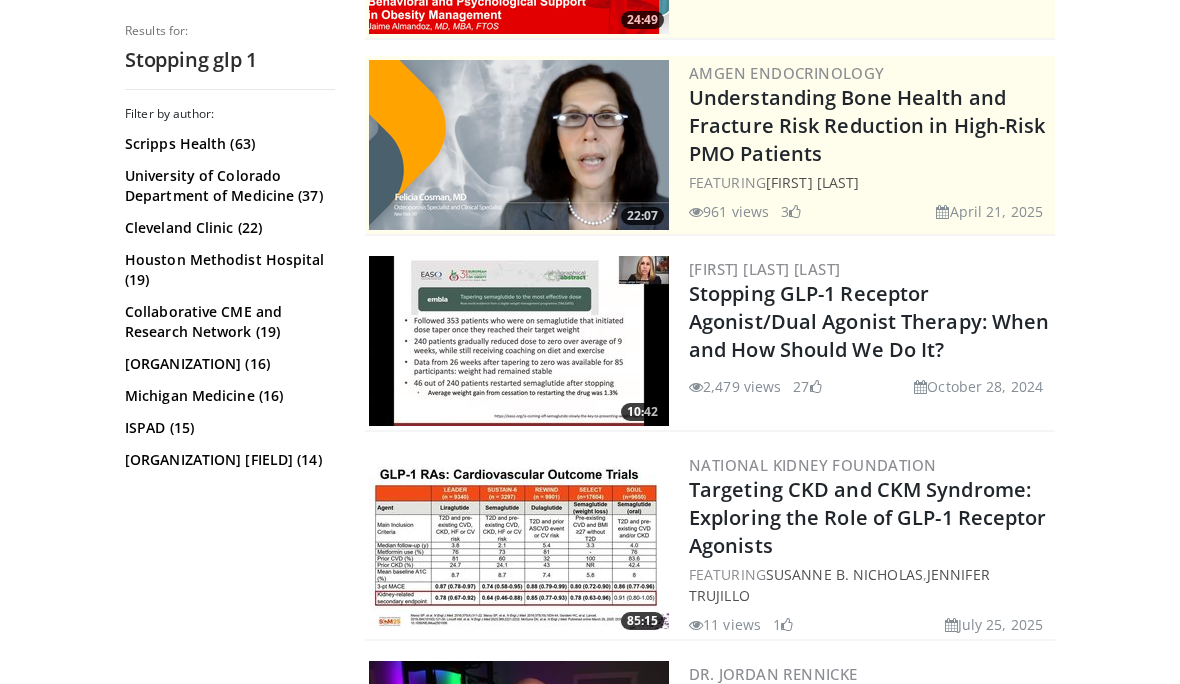 scroll, scrollTop: 433, scrollLeft: 0, axis: vertical 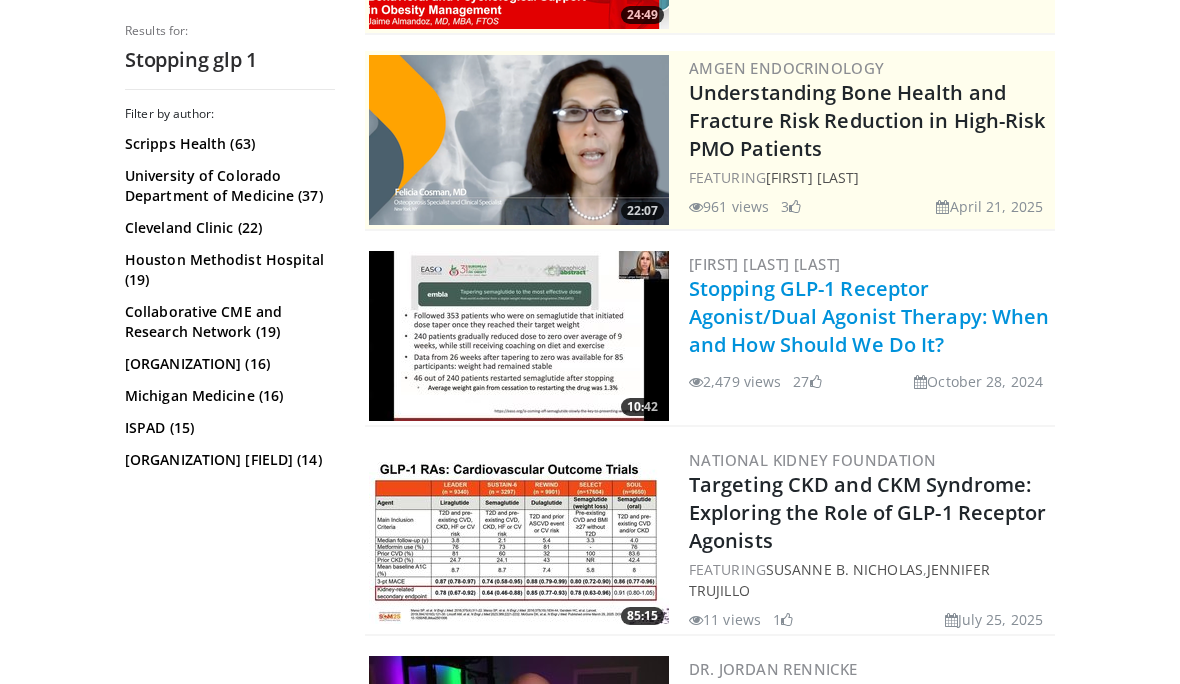 click on "Stopping GLP-1 Receptor Agonist/Dual Agonist Therapy: When and How Should We Do It?" at bounding box center [869, 316] 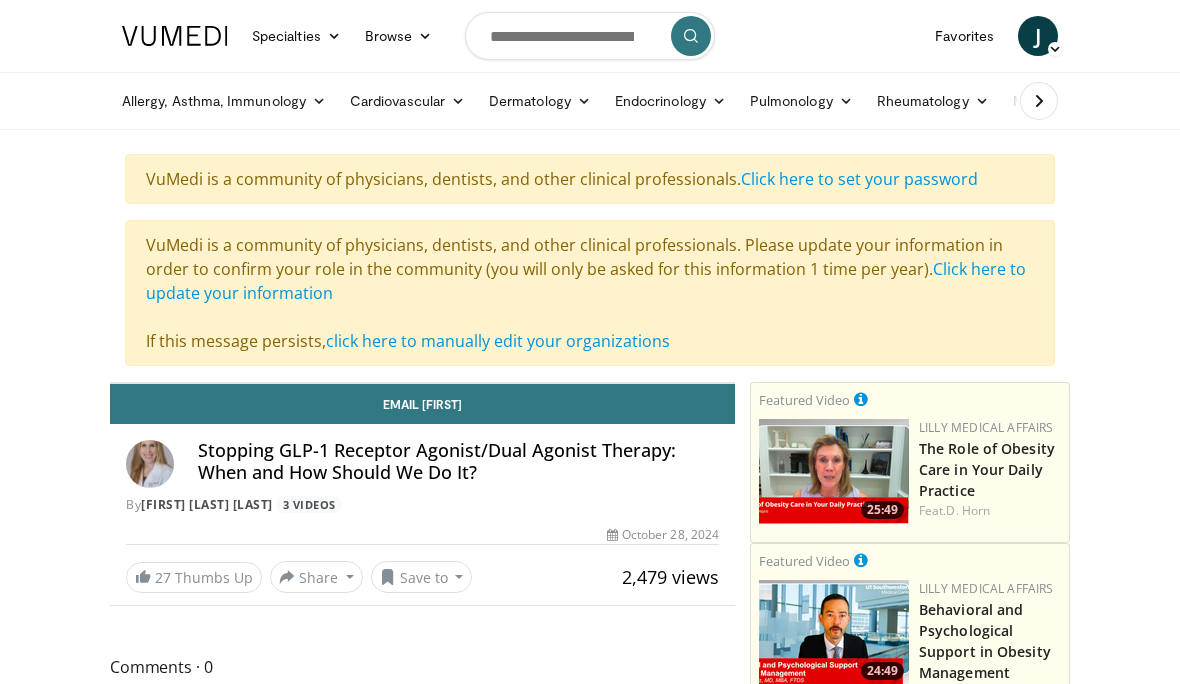 scroll, scrollTop: 0, scrollLeft: 0, axis: both 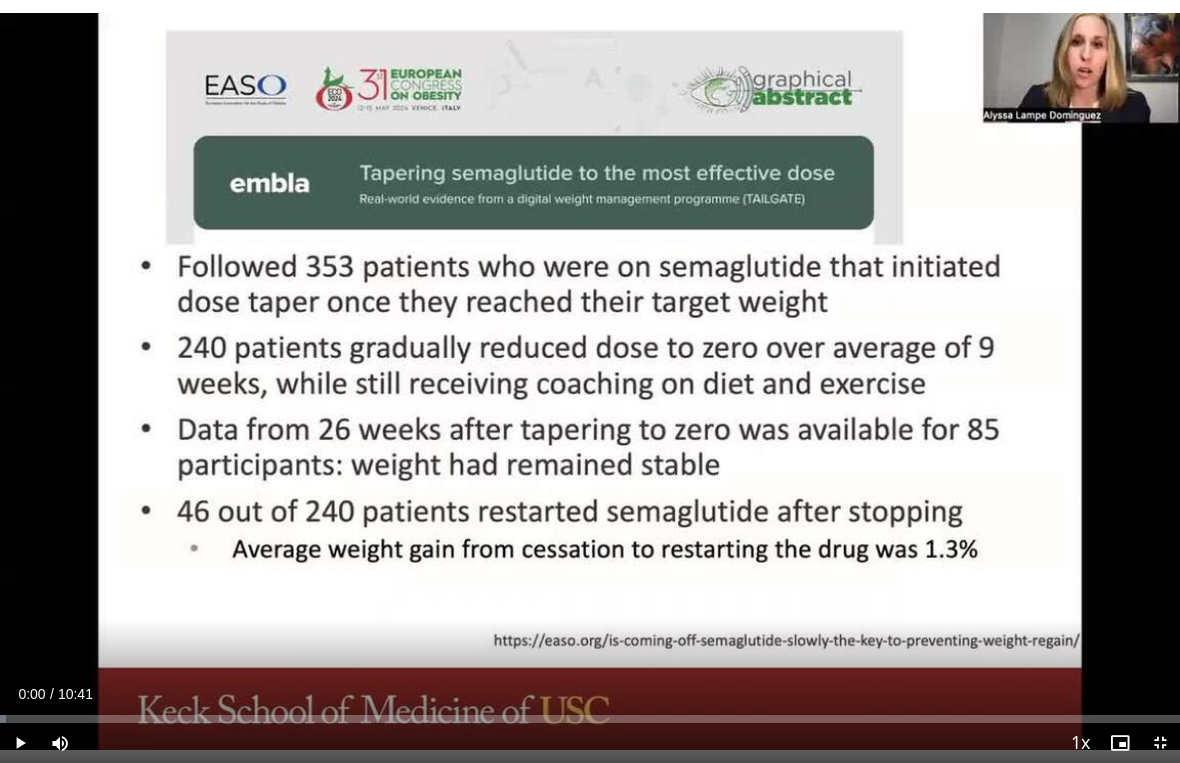 click at bounding box center (20, 743) 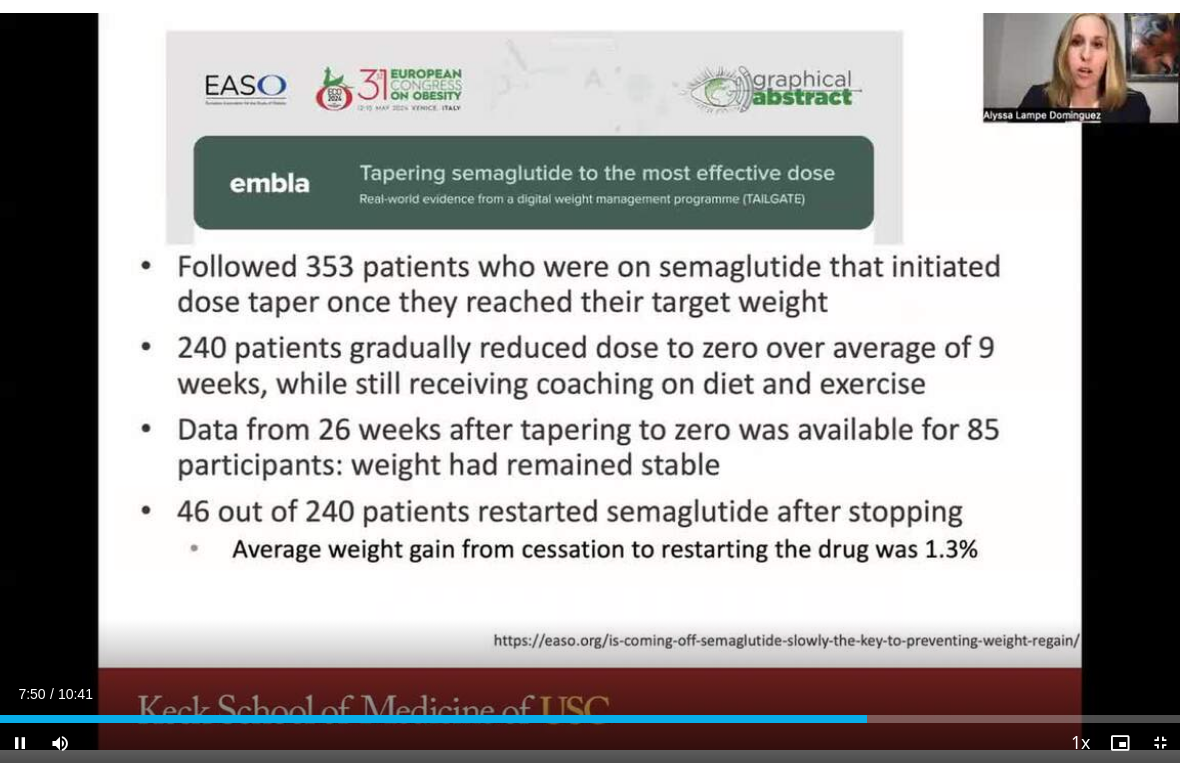 drag, startPoint x: 862, startPoint y: 726, endPoint x: 732, endPoint y: 719, distance: 130.18832 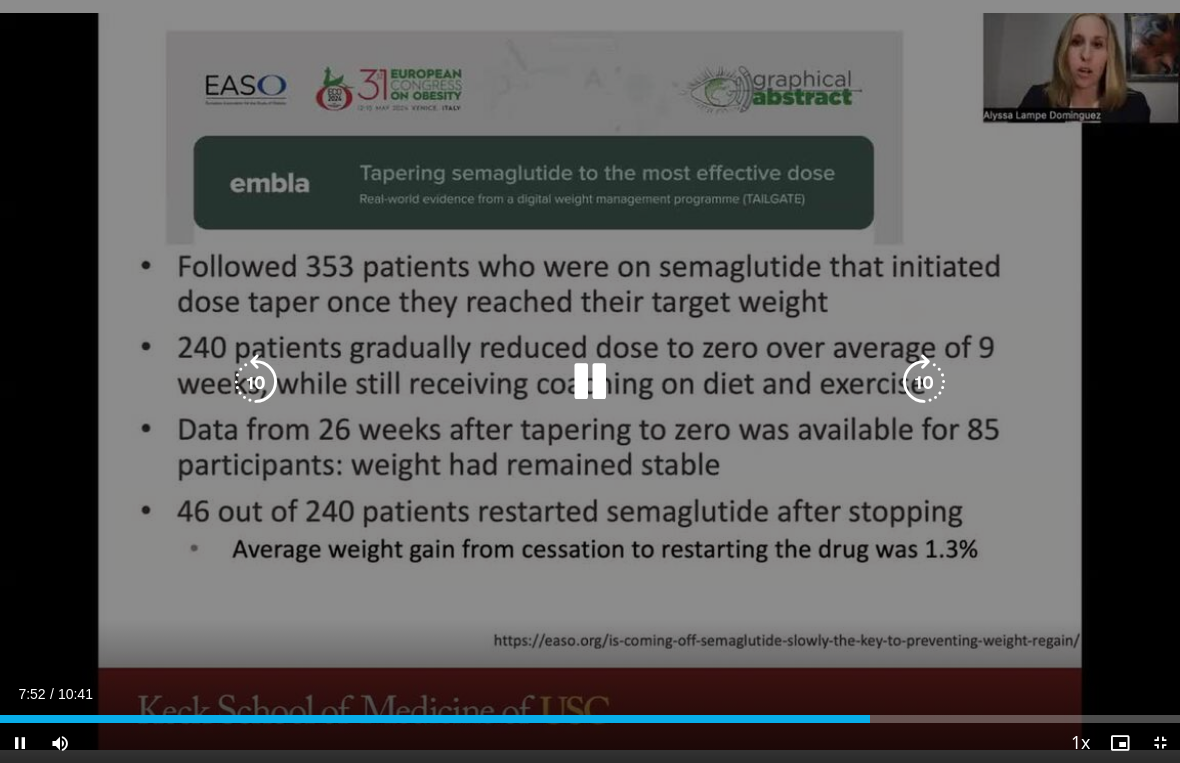 click on "10 seconds
Tap to unmute" at bounding box center [590, 381] 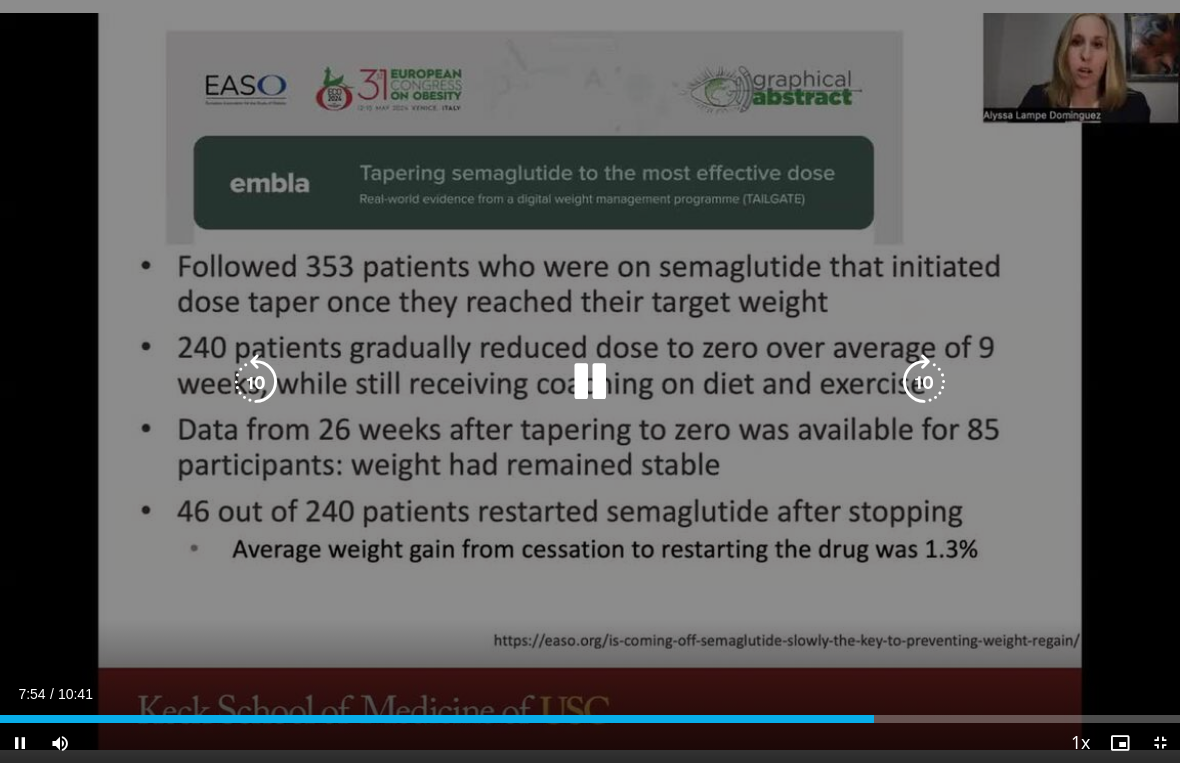click on "10 seconds
Tap to unmute" at bounding box center [590, 381] 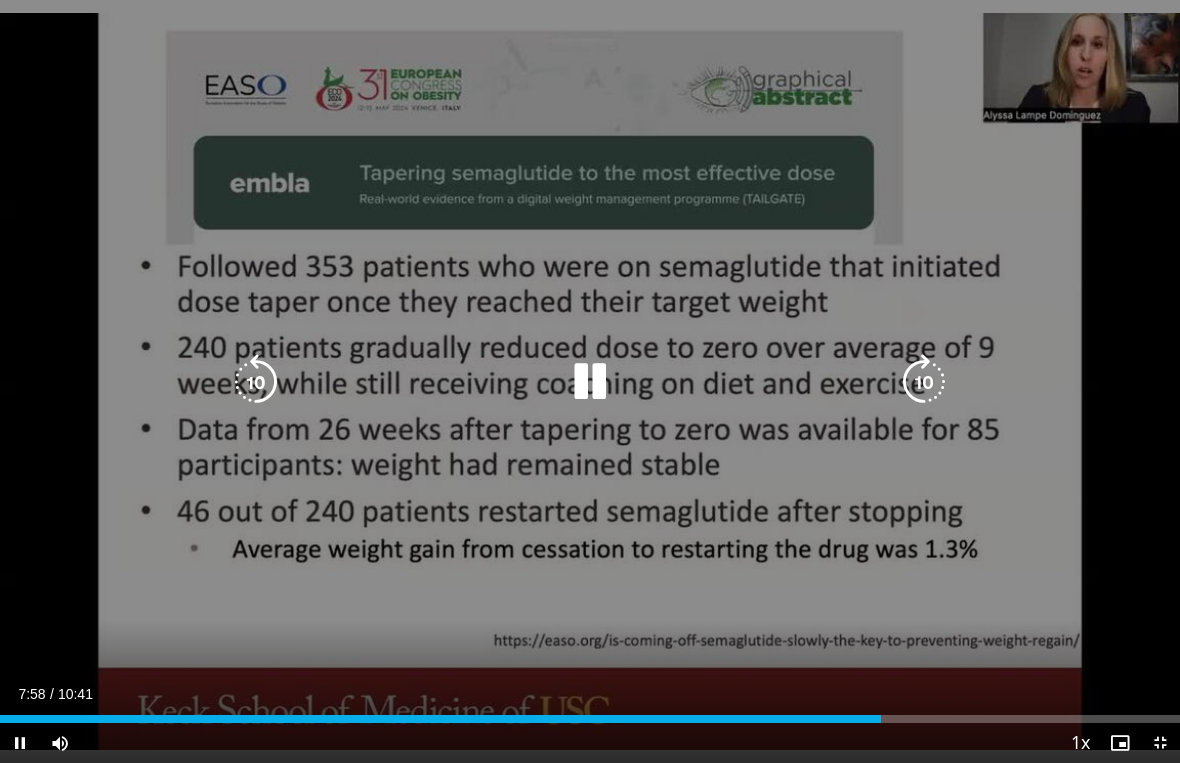 click on "10 seconds
Tap to unmute" at bounding box center [590, 381] 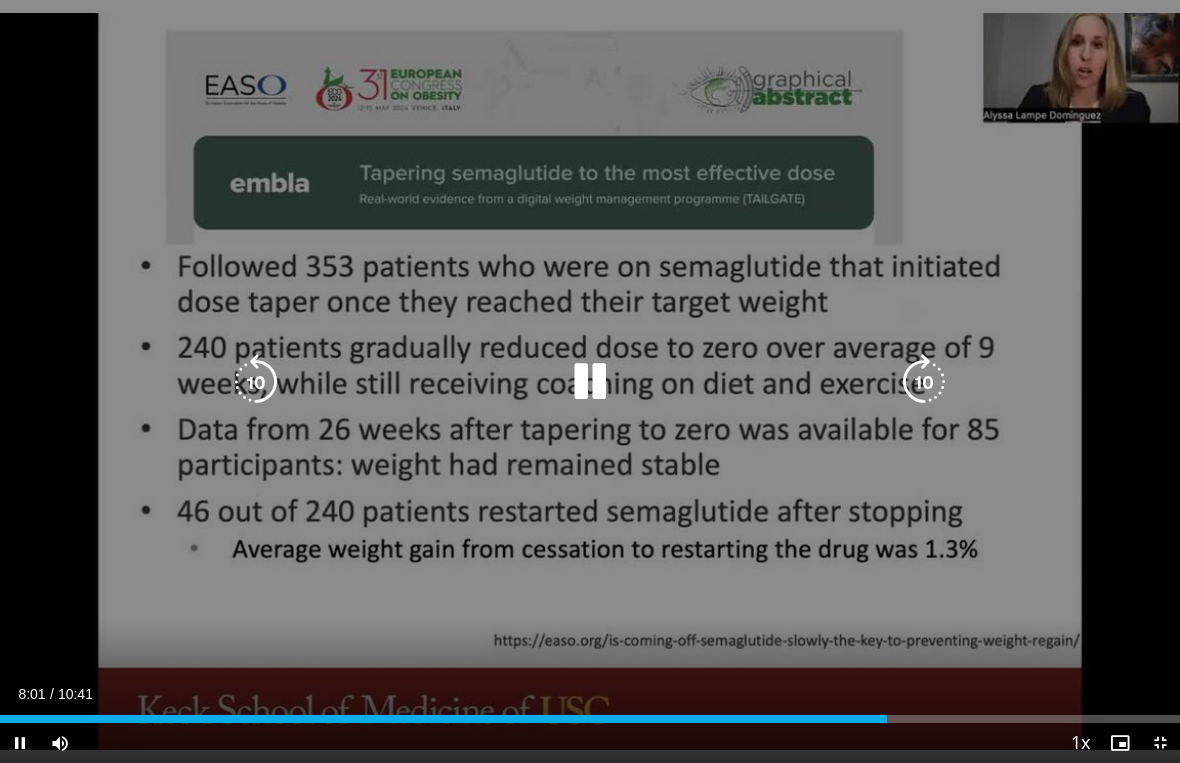 click on "10 seconds
Tap to unmute" at bounding box center (590, 381) 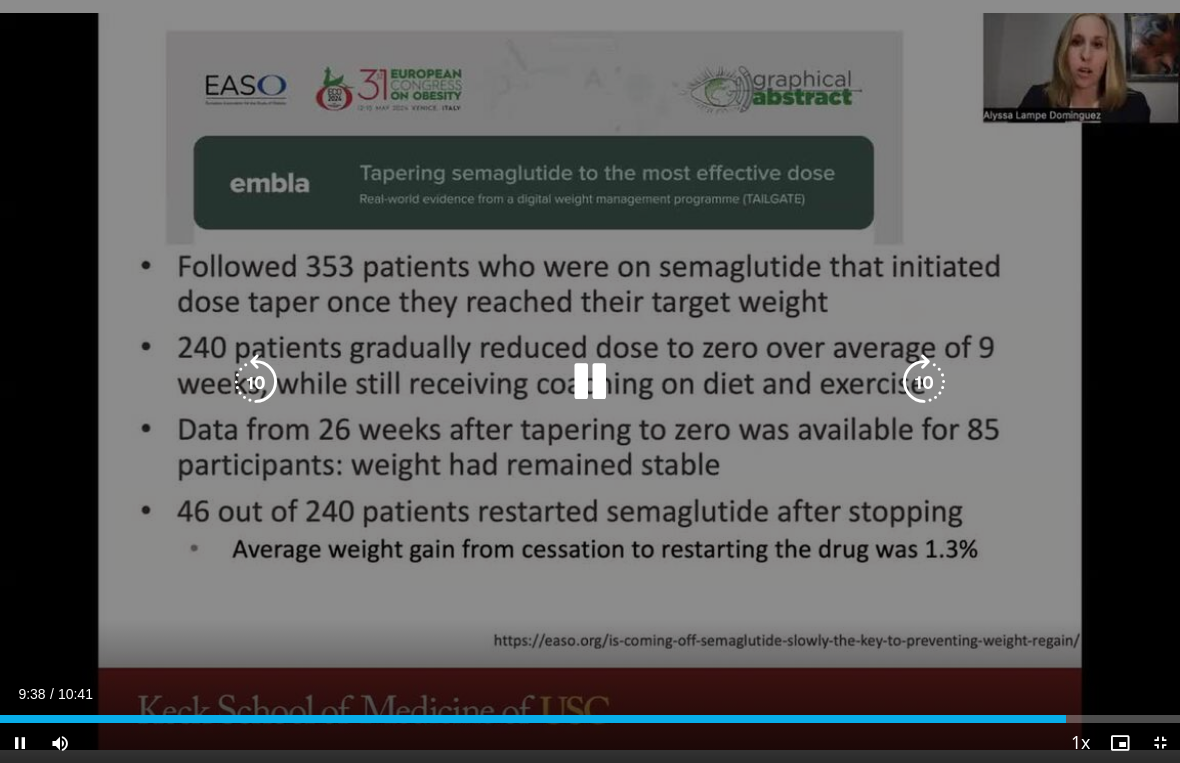 click on "10 seconds
Tap to unmute" at bounding box center [590, 381] 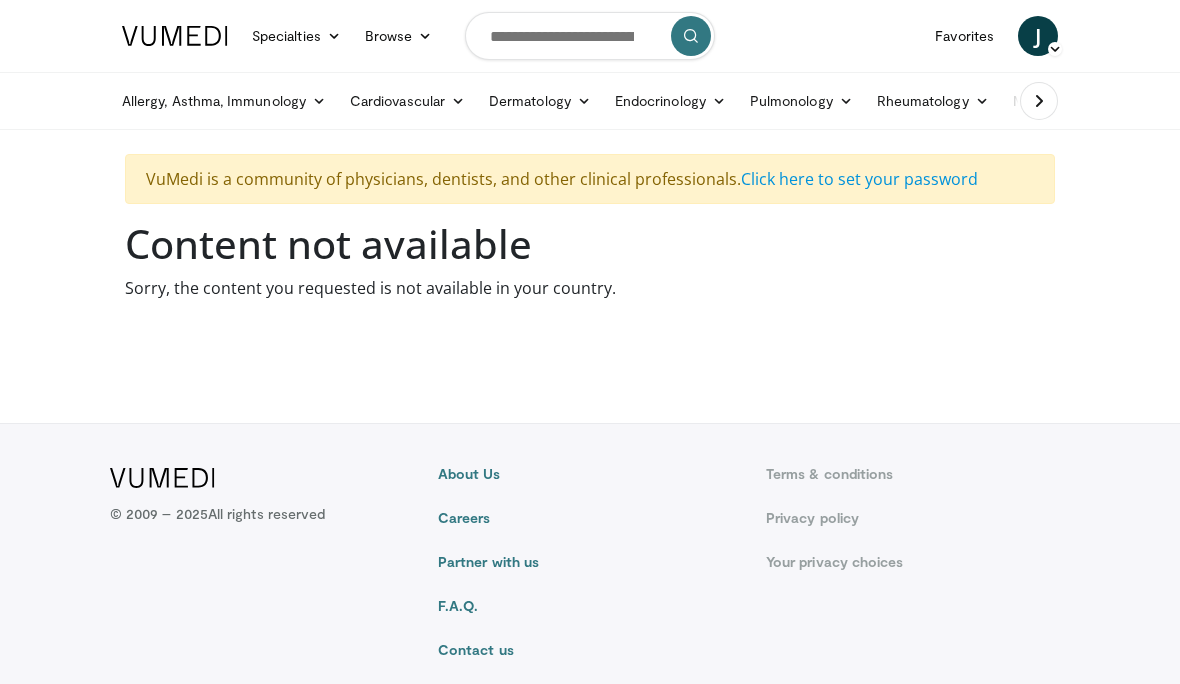 scroll, scrollTop: 0, scrollLeft: 0, axis: both 